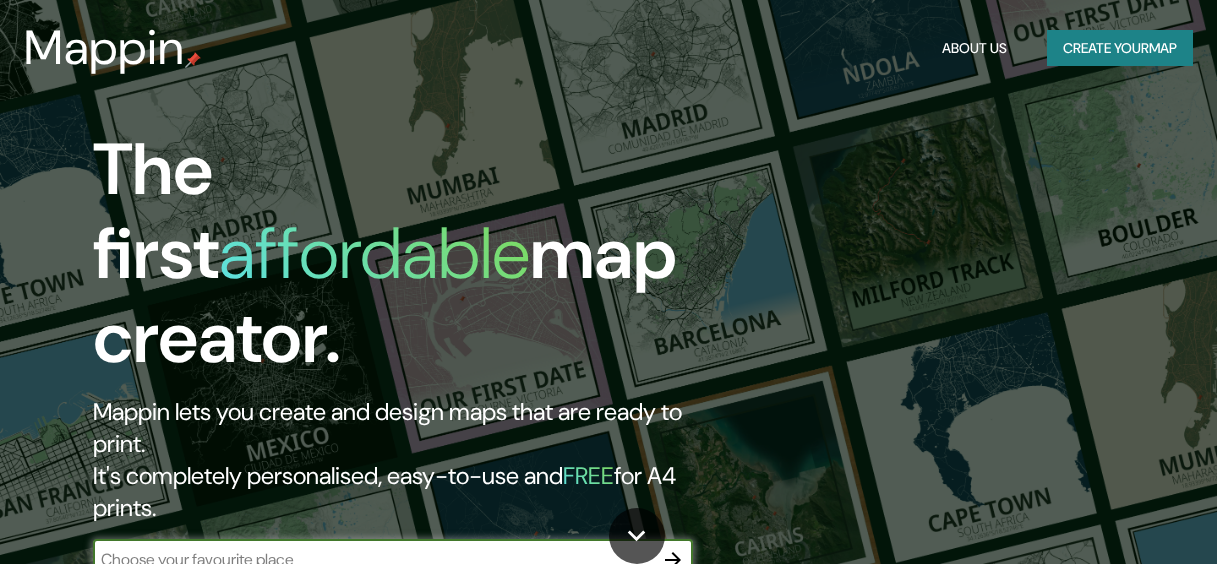 scroll, scrollTop: 0, scrollLeft: 0, axis: both 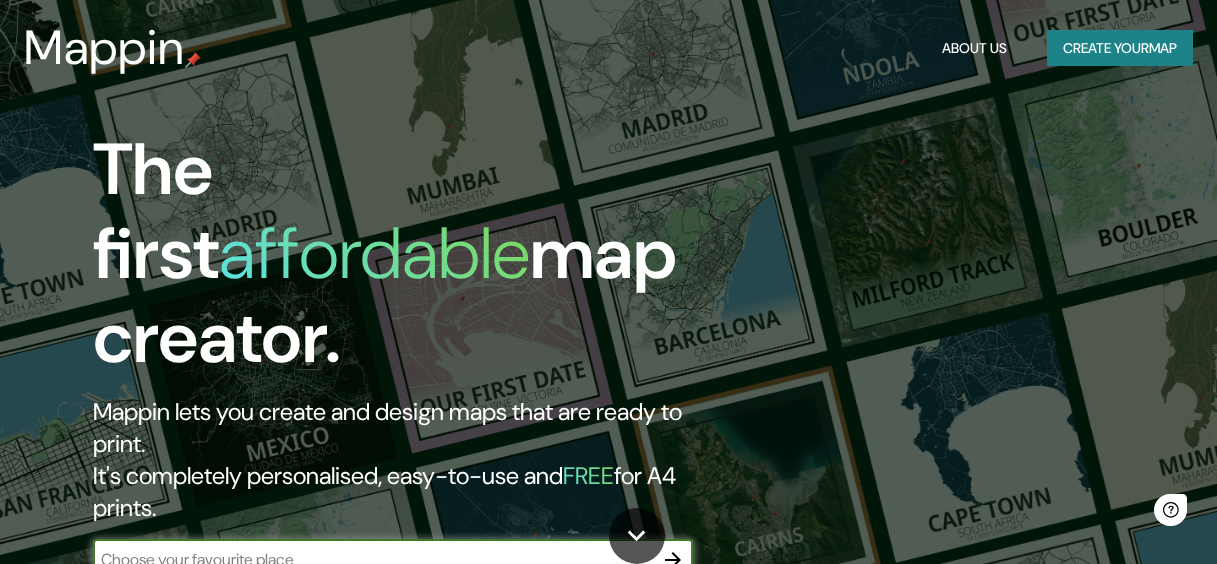 type on "Colombia" 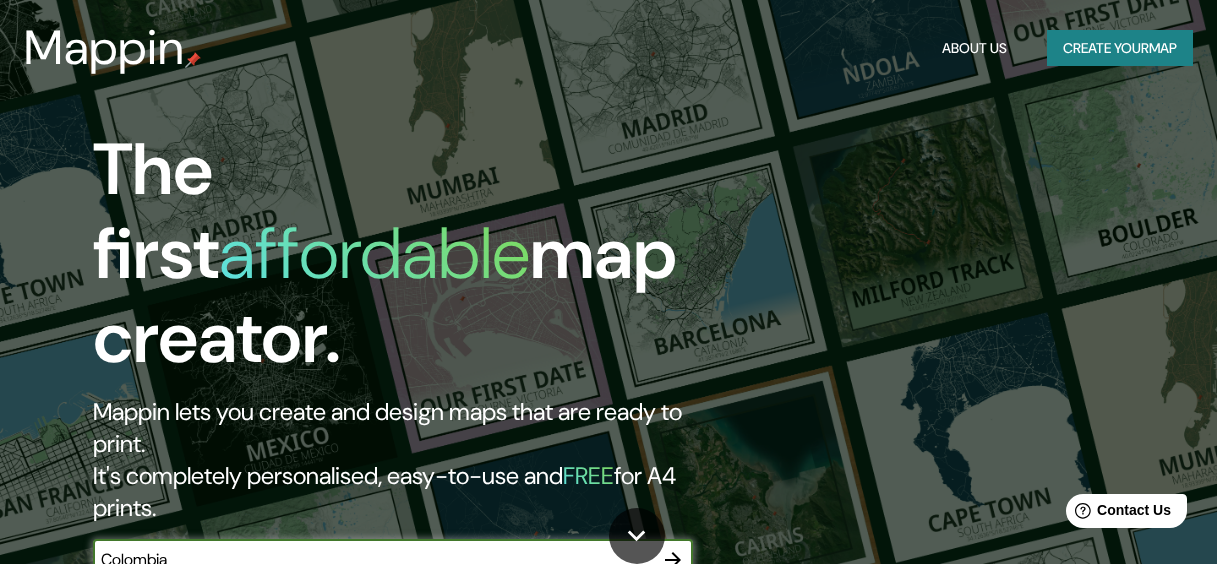 click at bounding box center (673, 560) 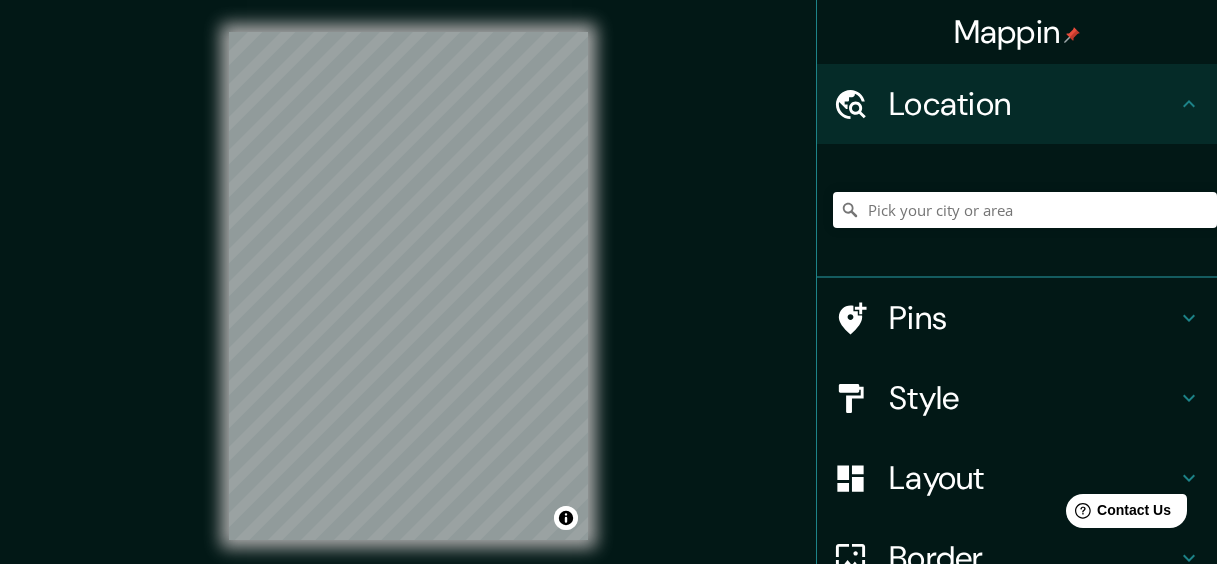 click at bounding box center (1025, 210) 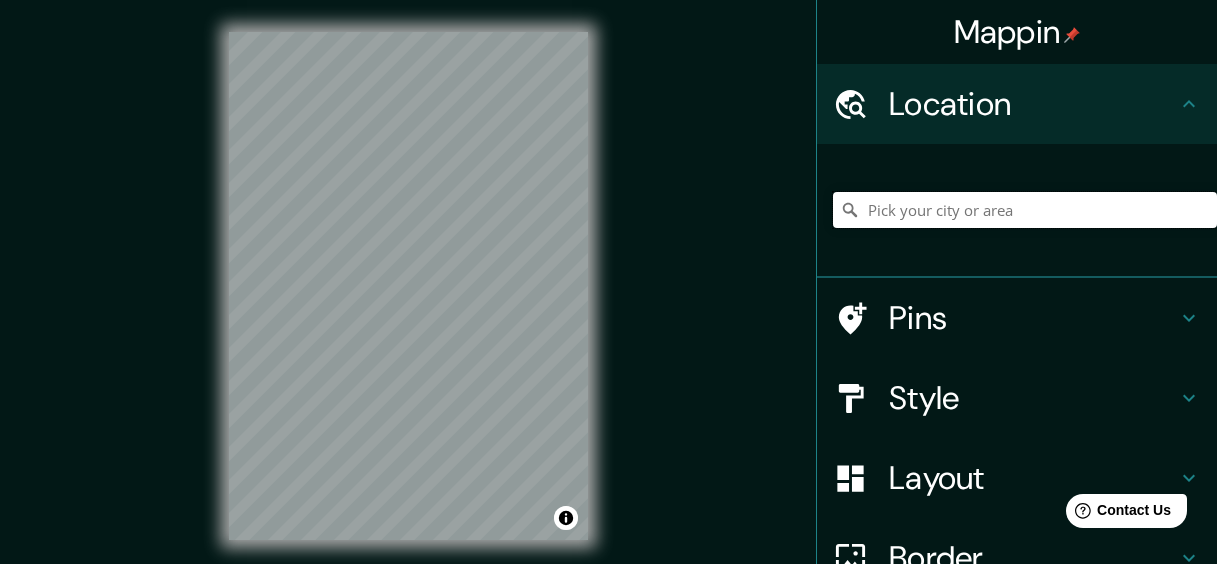 click at bounding box center [1025, 210] 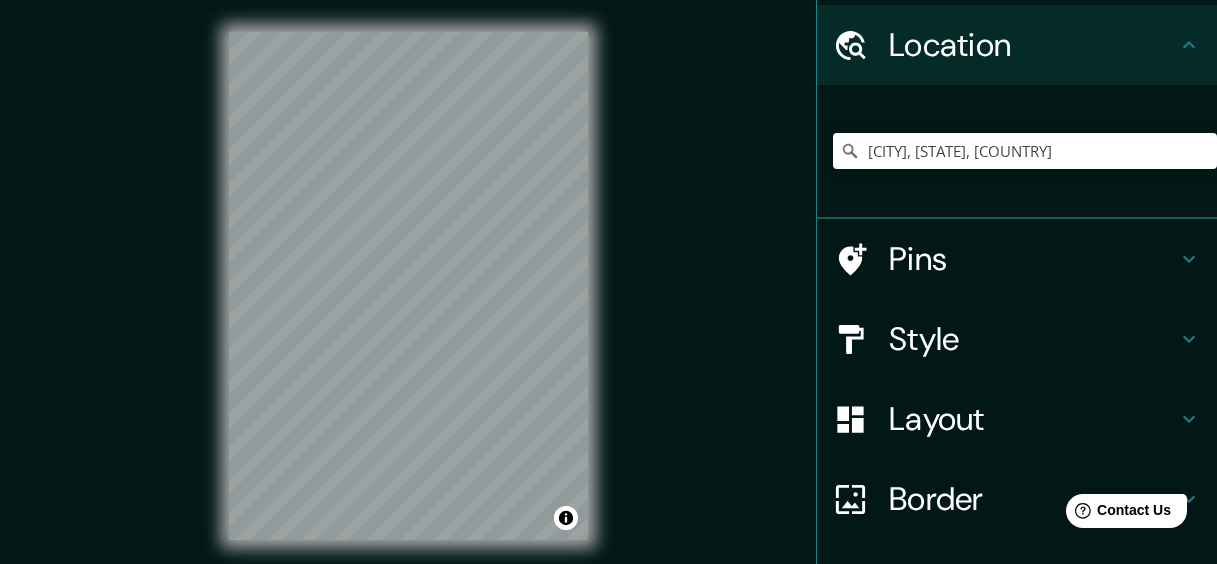scroll, scrollTop: 100, scrollLeft: 0, axis: vertical 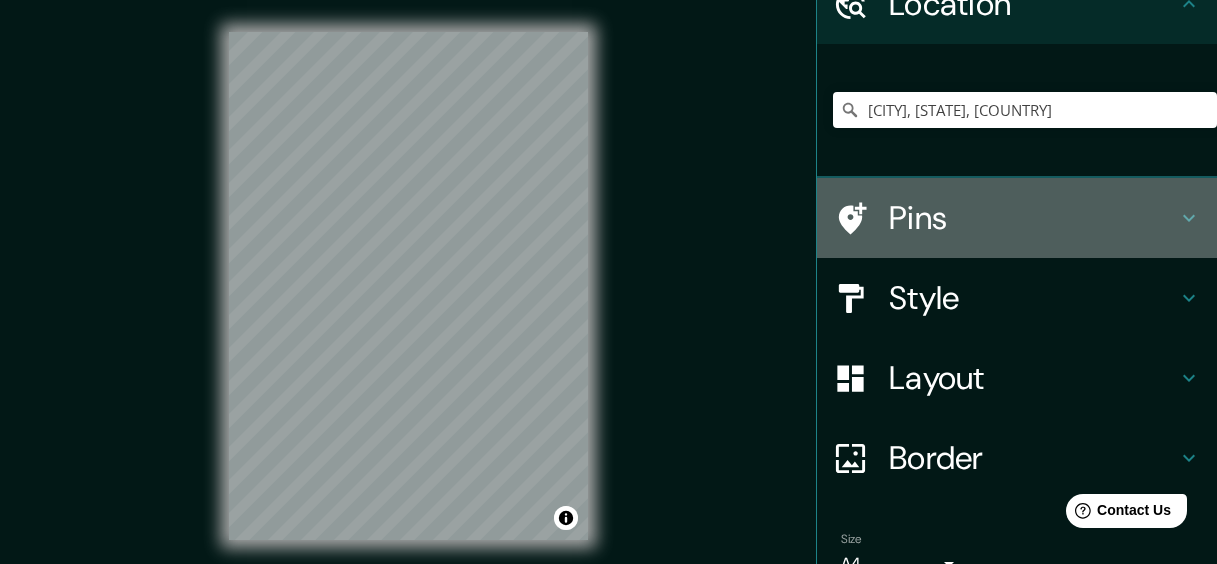 click on "Pins" at bounding box center [1033, 218] 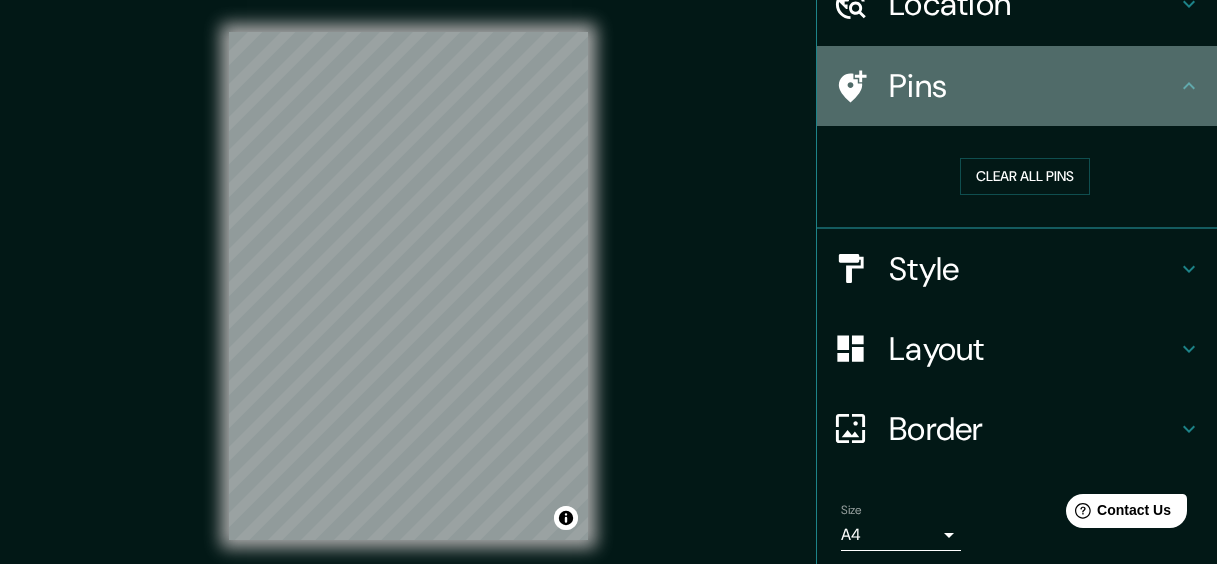 click on "Pins" at bounding box center (1033, 86) 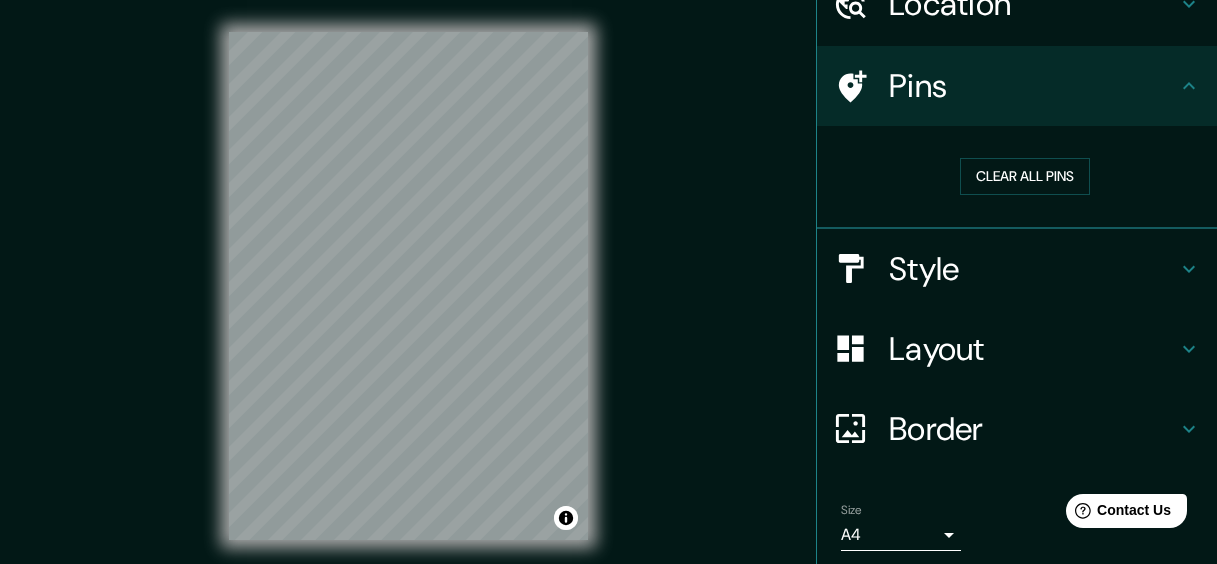click 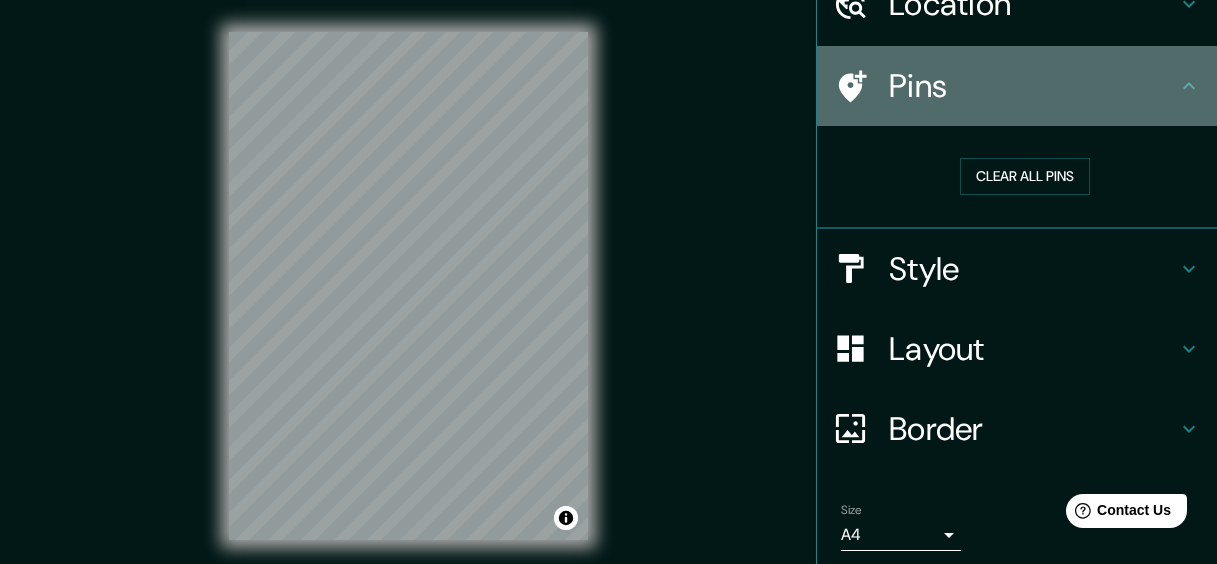 click 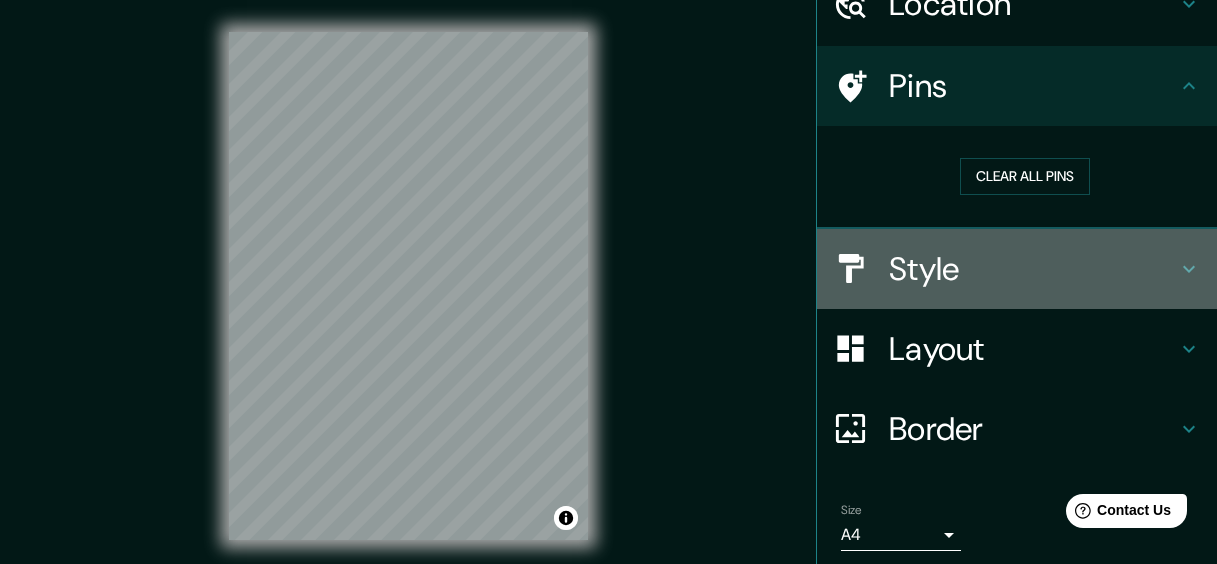 click 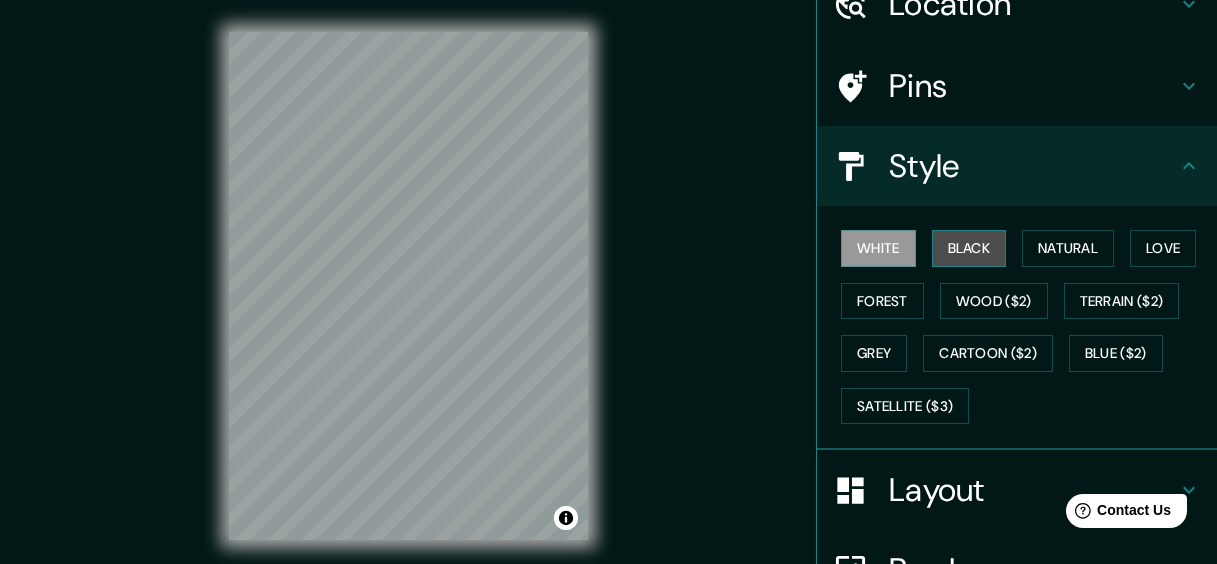 click on "Black" at bounding box center (969, 248) 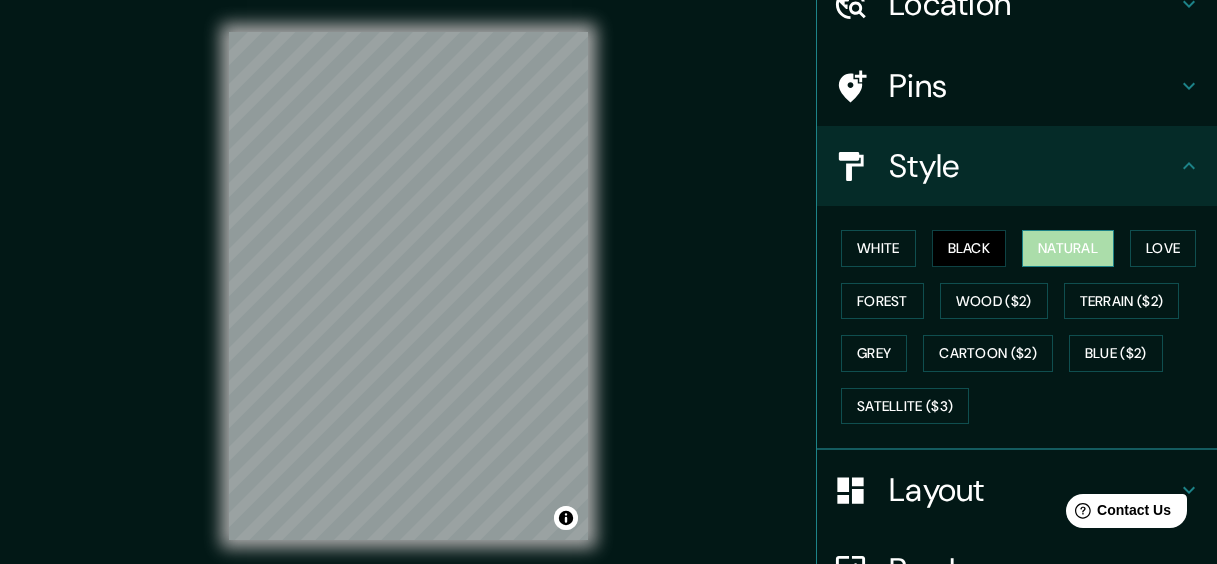 click on "Natural" at bounding box center [1068, 248] 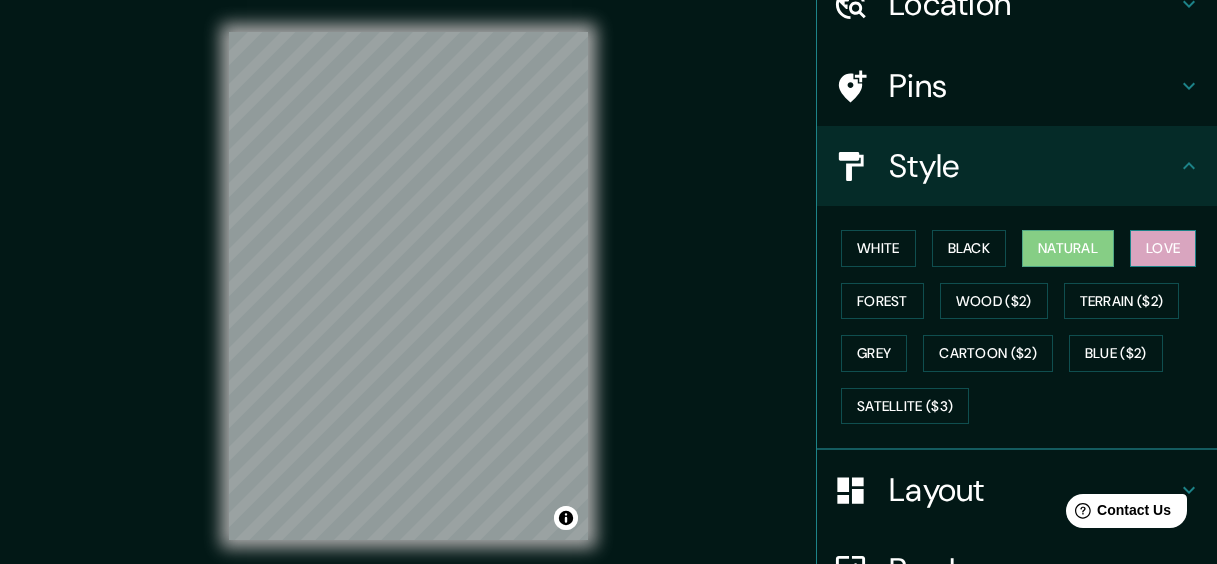 click on "Love" at bounding box center (1163, 248) 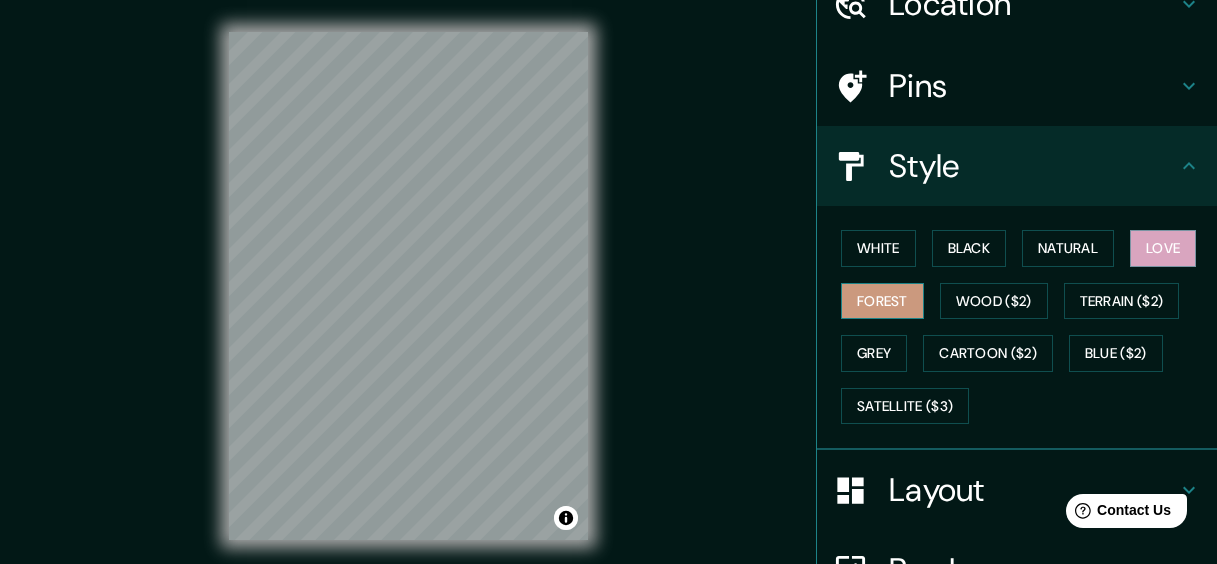 click on "Forest" at bounding box center (882, 301) 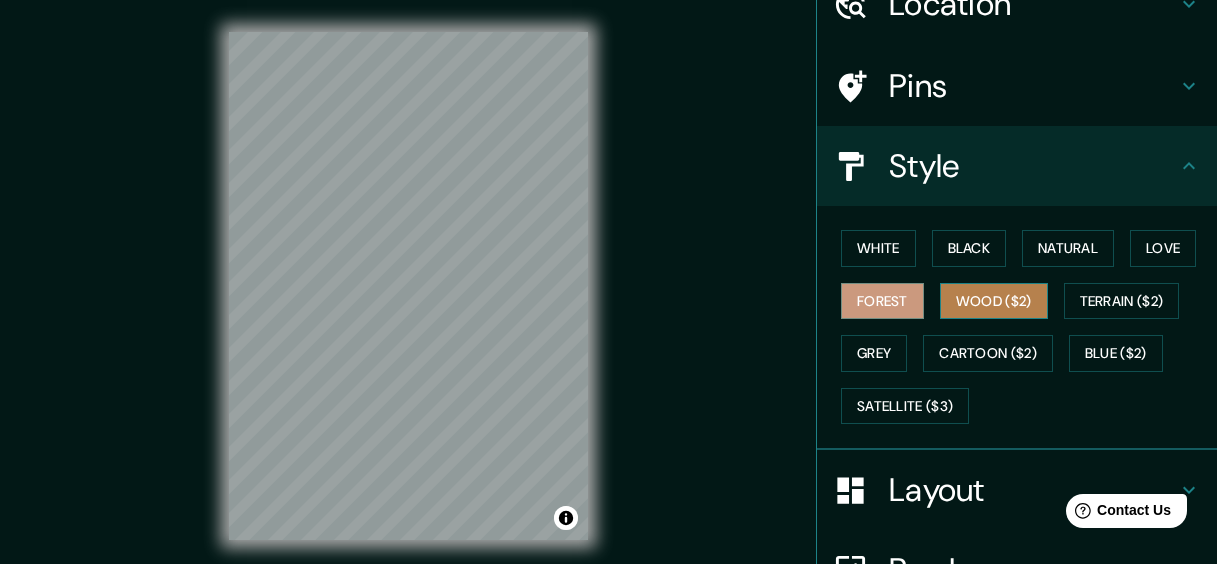 click on "Wood ($2)" at bounding box center (994, 301) 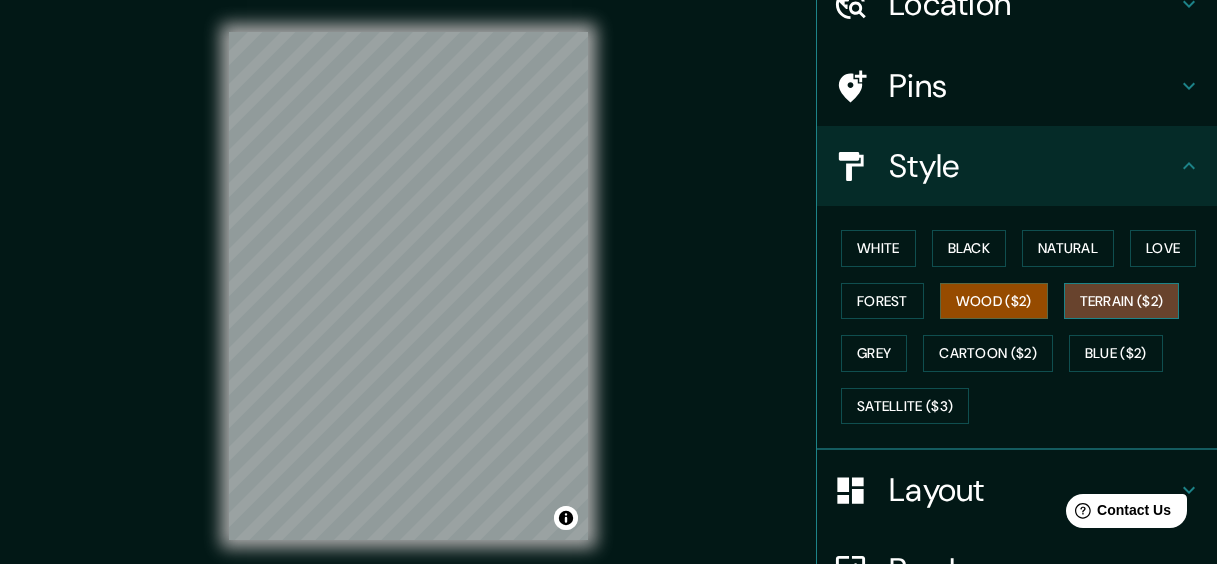 click on "Terrain ($2)" at bounding box center [1122, 301] 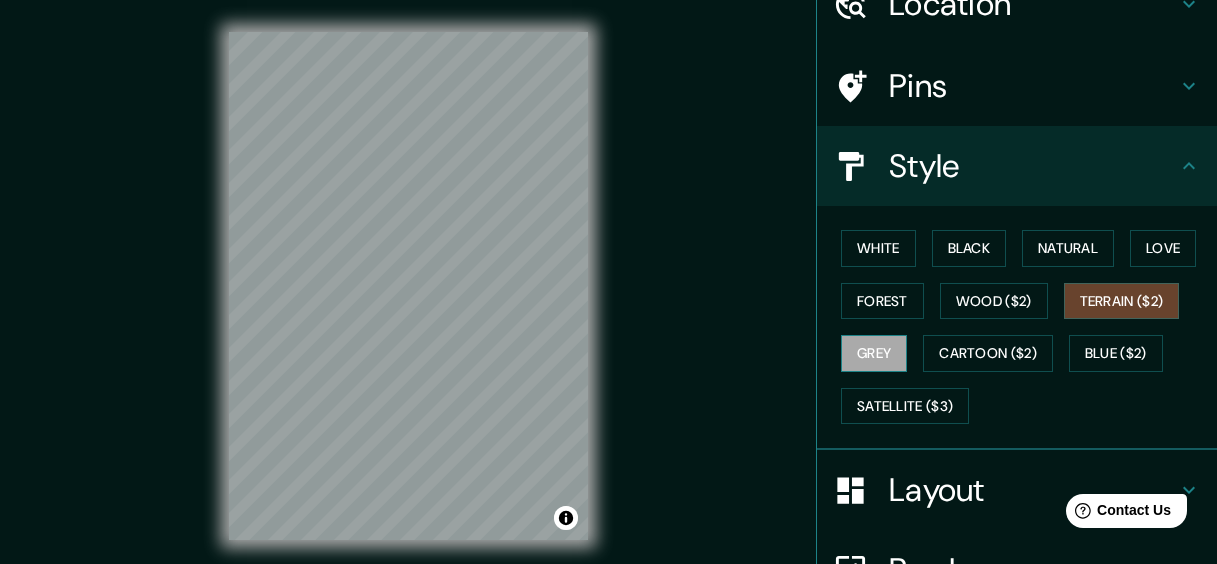 click on "Grey" at bounding box center (874, 353) 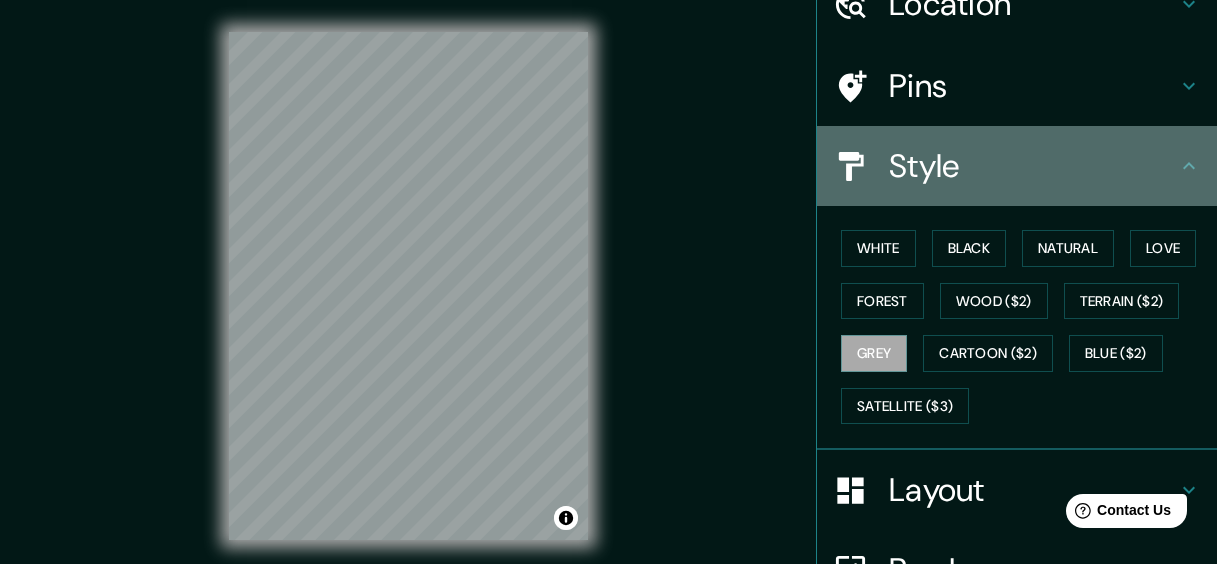 click 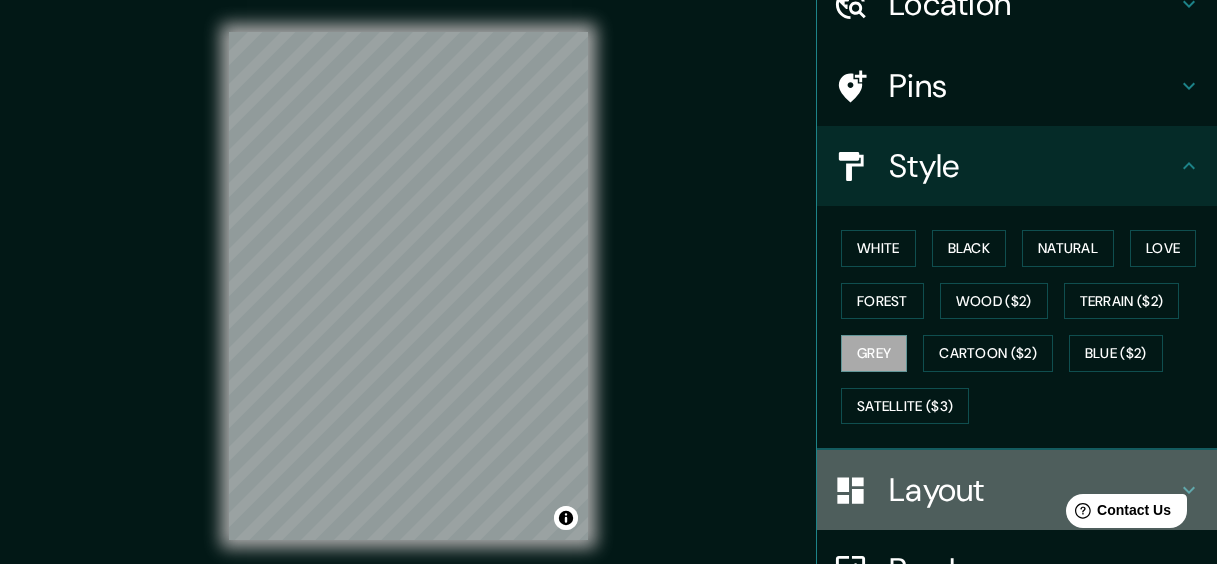 click on "Layout" at bounding box center [1033, 490] 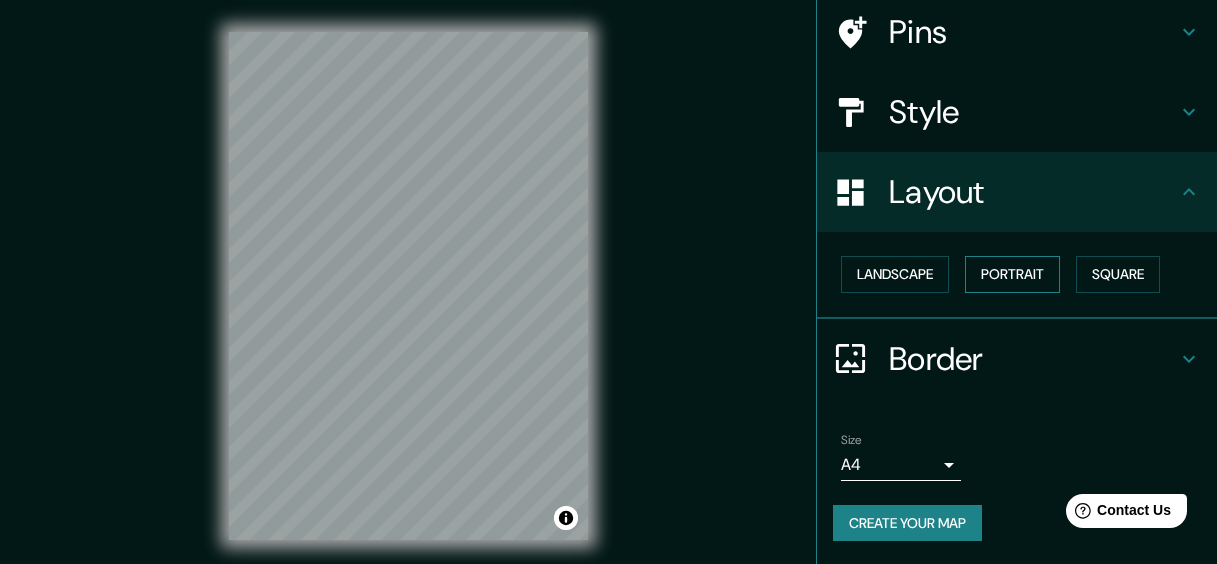 scroll, scrollTop: 155, scrollLeft: 0, axis: vertical 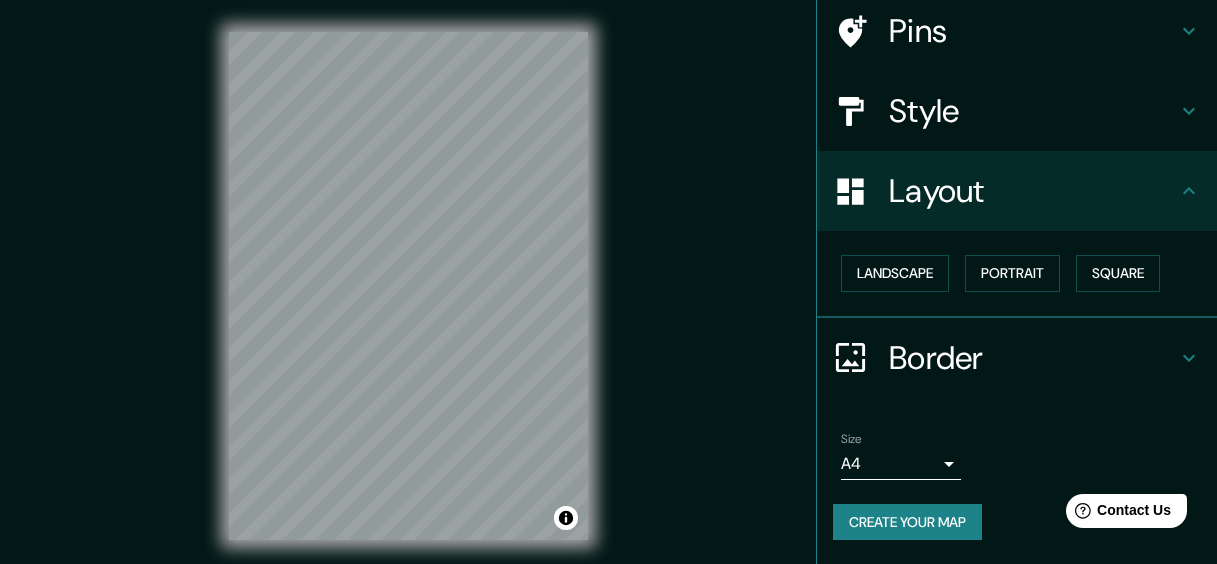 click on "Layout" at bounding box center [1033, 191] 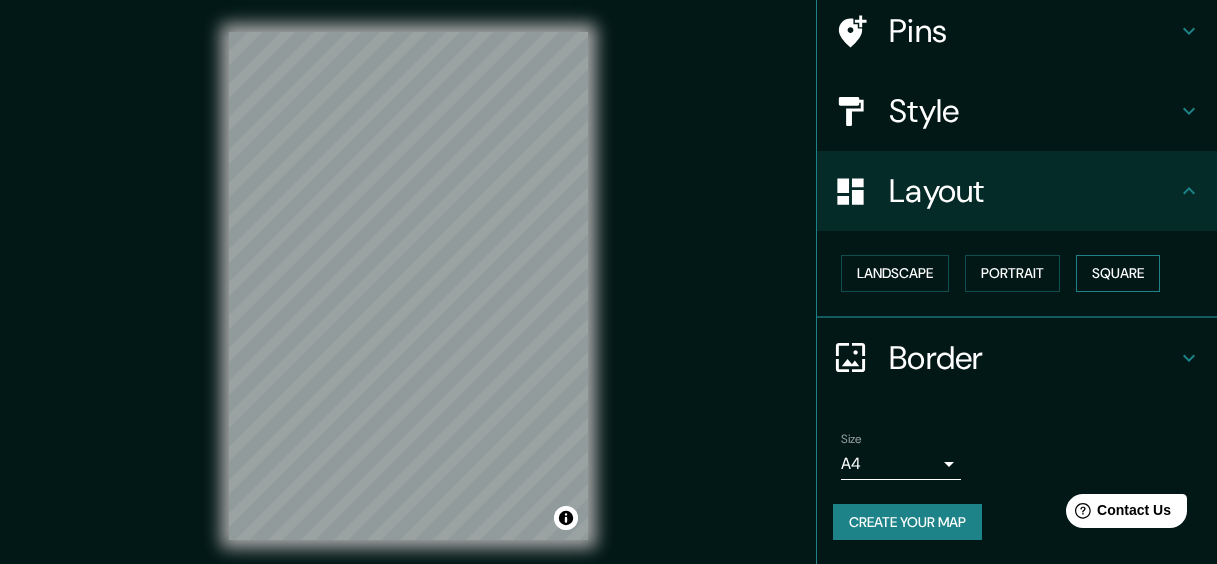 click on "Square" at bounding box center [1118, 273] 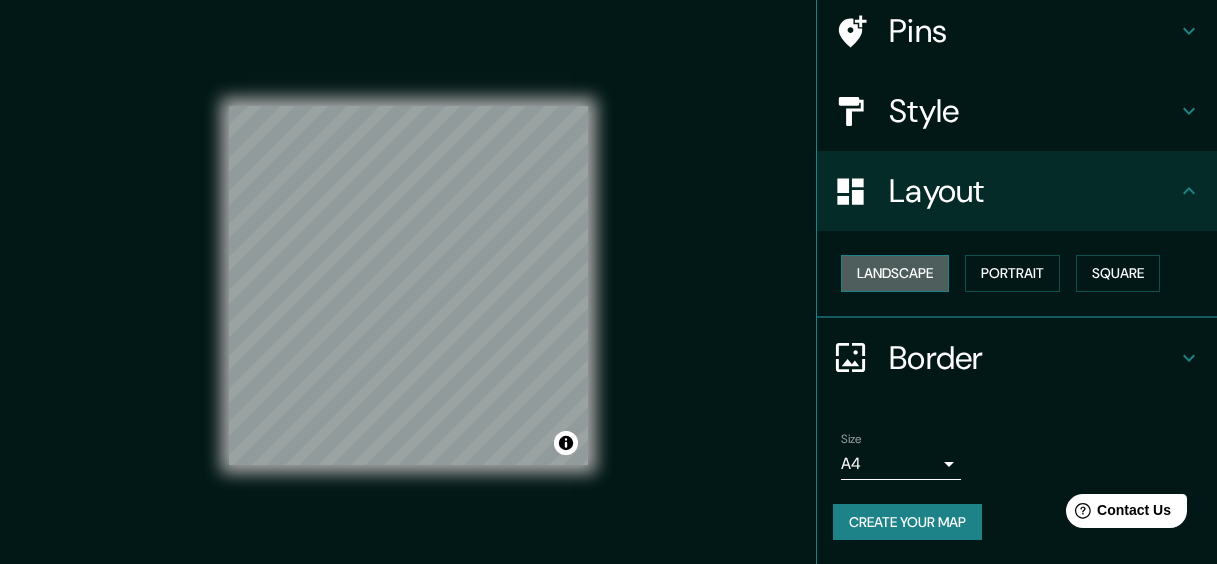 click on "Landscape" at bounding box center [895, 273] 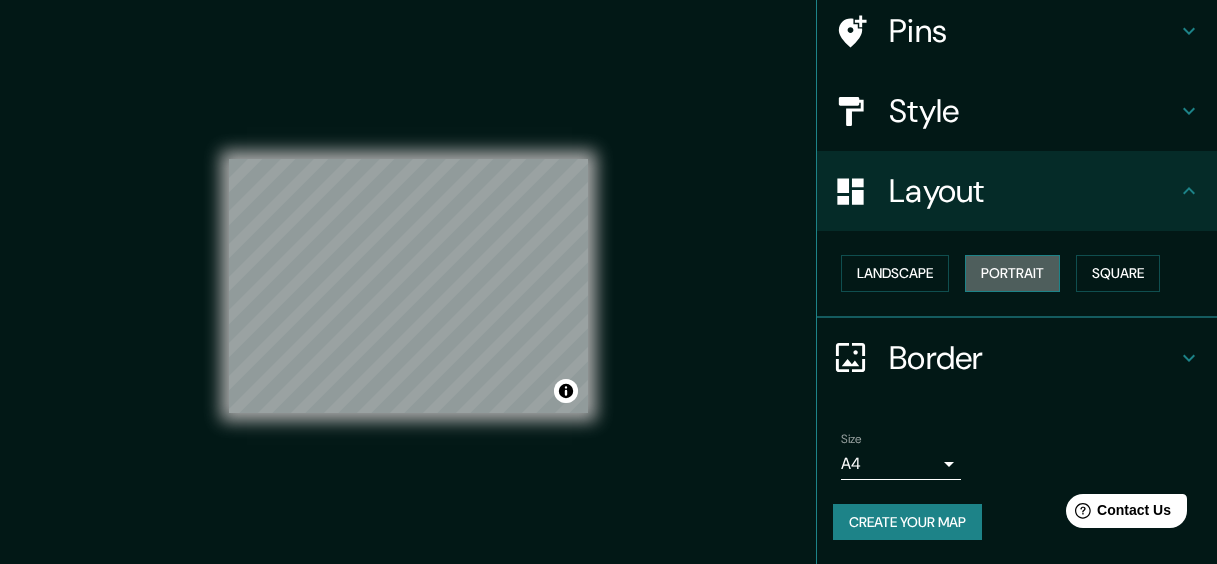 click on "Portrait" at bounding box center (1012, 273) 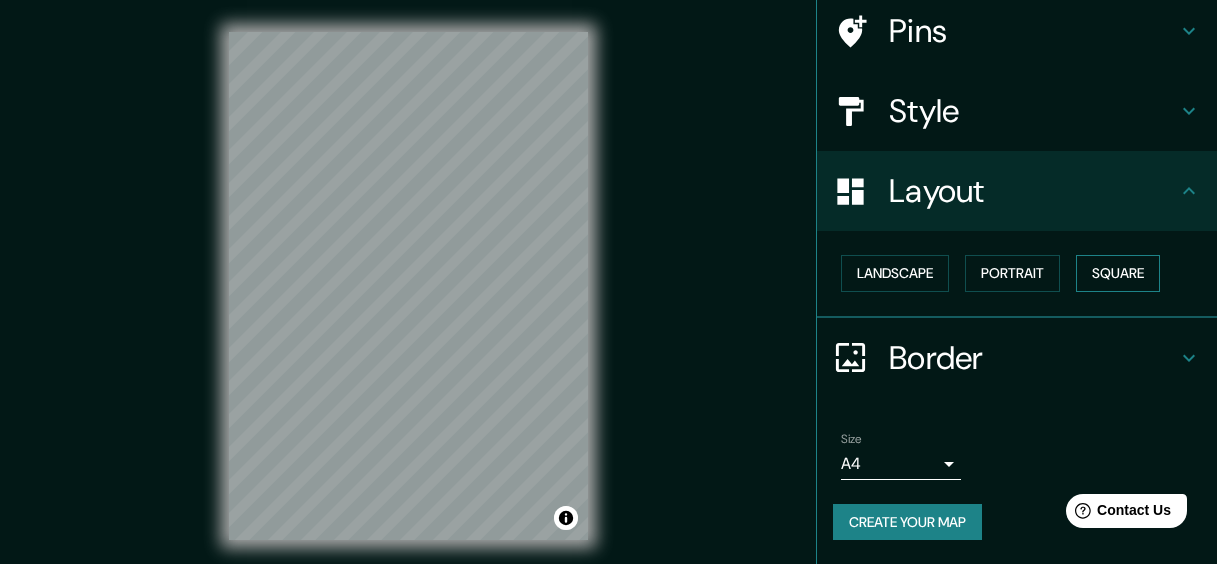 click on "Square" at bounding box center [1118, 273] 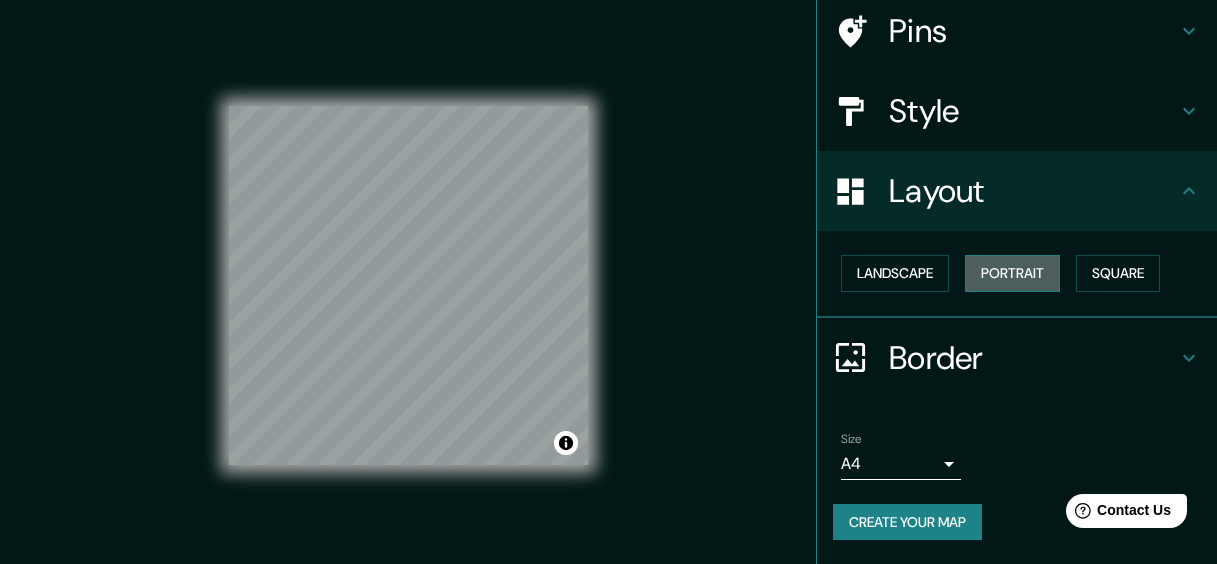 click on "Portrait" at bounding box center [1012, 273] 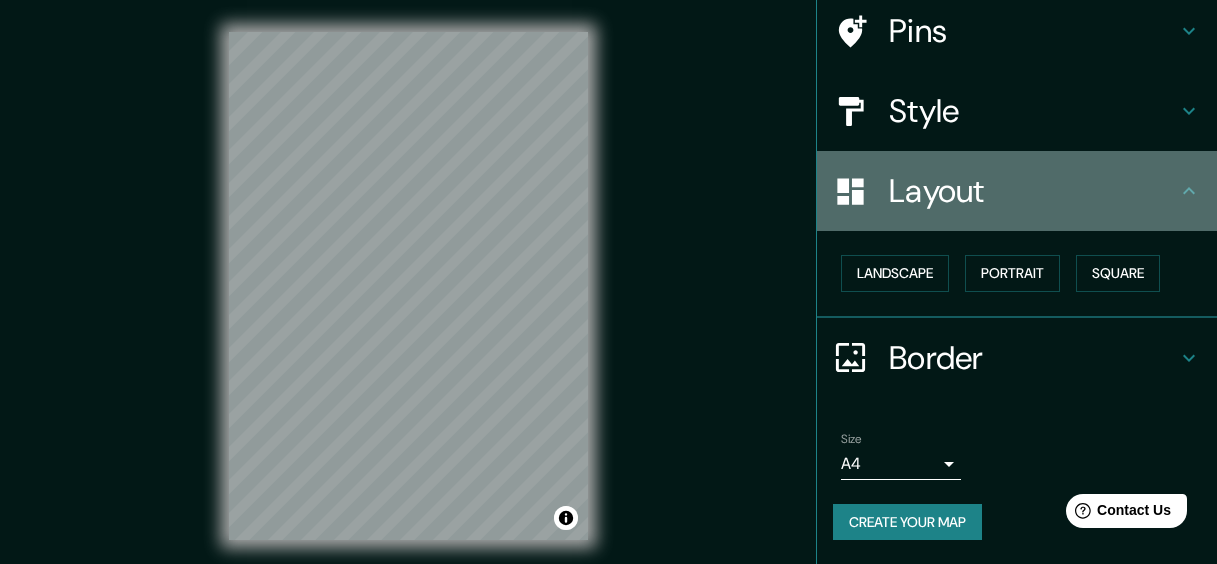 click 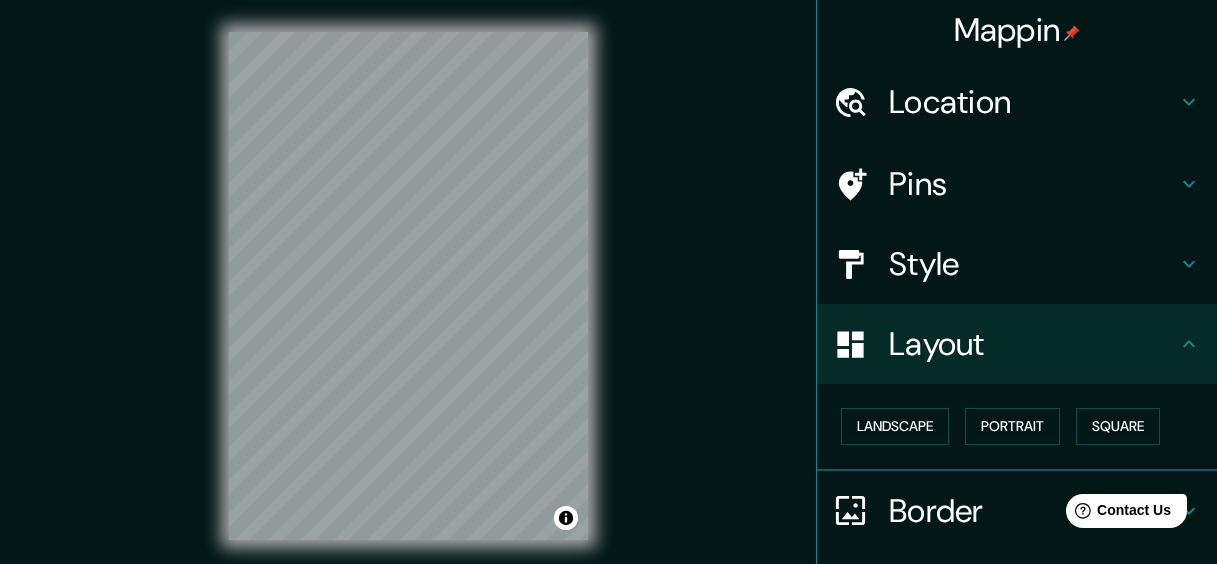 scroll, scrollTop: 0, scrollLeft: 0, axis: both 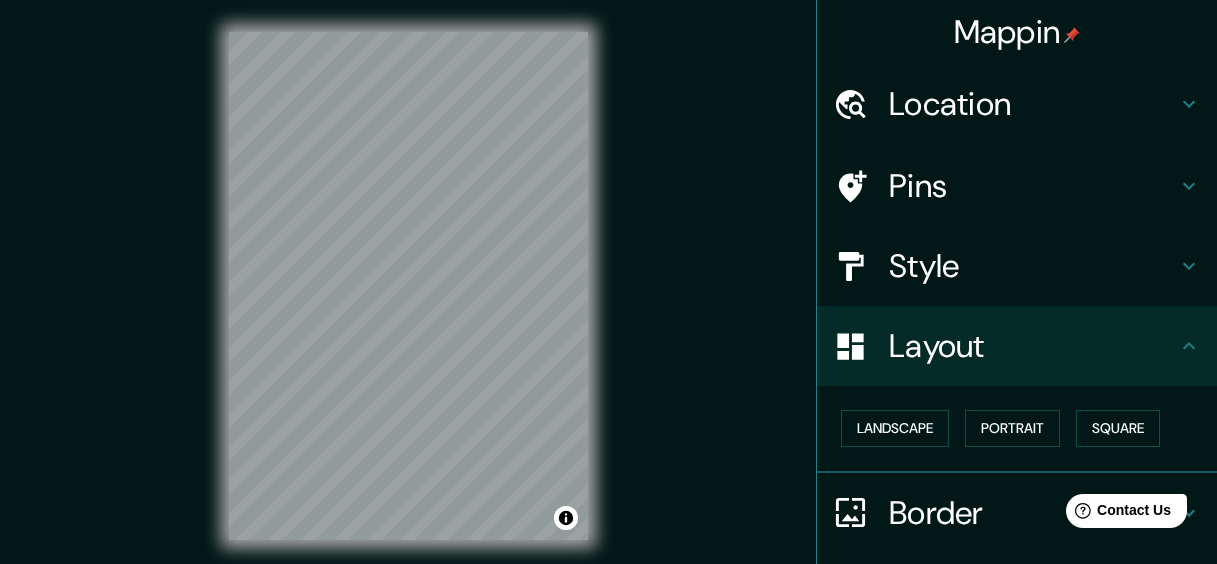 click on "Location" at bounding box center [1033, 104] 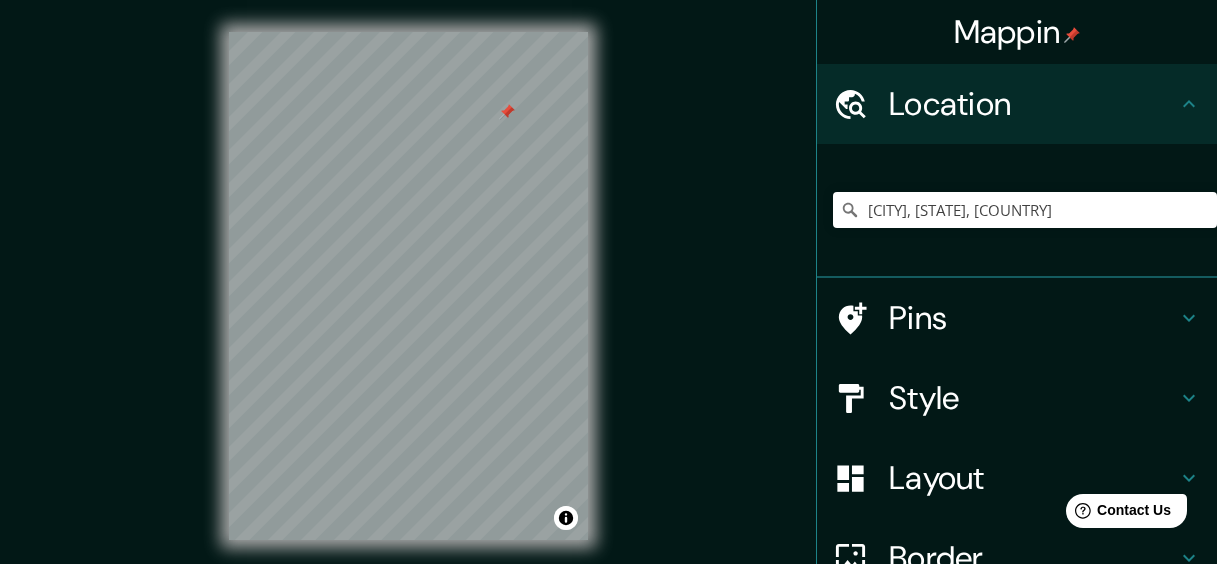 drag, startPoint x: 484, startPoint y: 137, endPoint x: 505, endPoint y: 114, distance: 31.144823 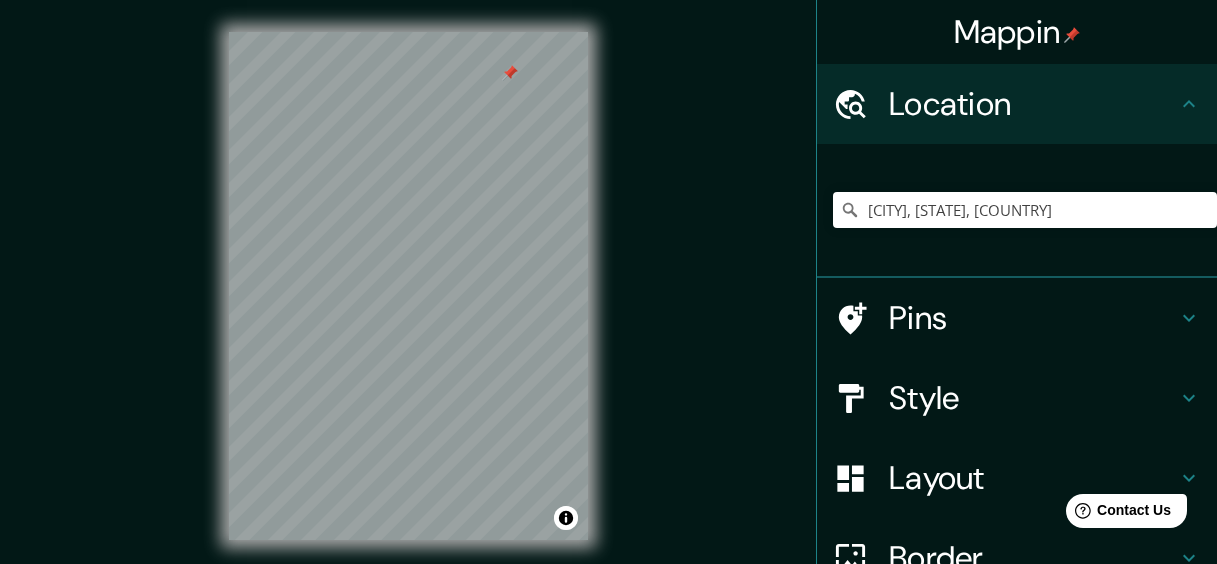 click at bounding box center (510, 73) 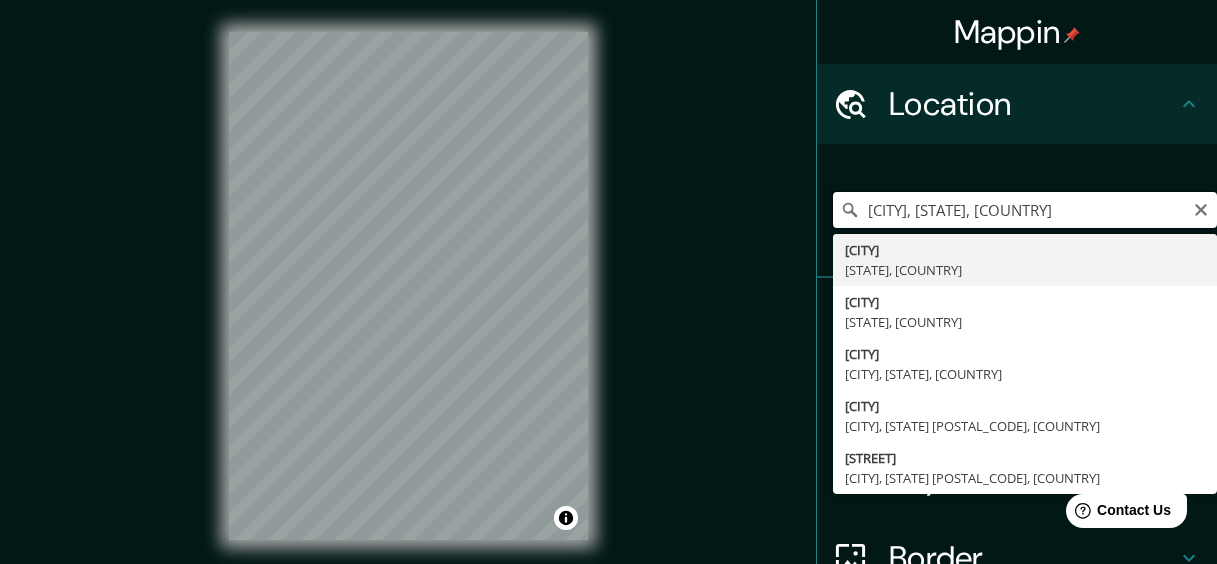 click on "[CITY], [STATE], [COUNTRY]" at bounding box center [1025, 210] 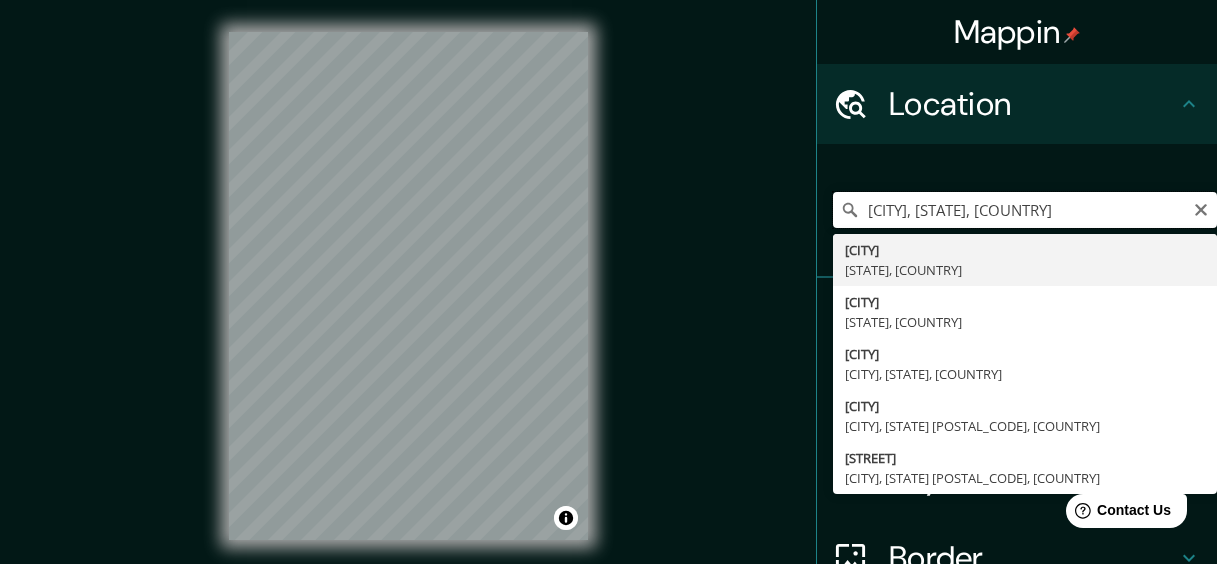 click on "[CITY], [STATE], [COUNTRY]" at bounding box center [1025, 210] 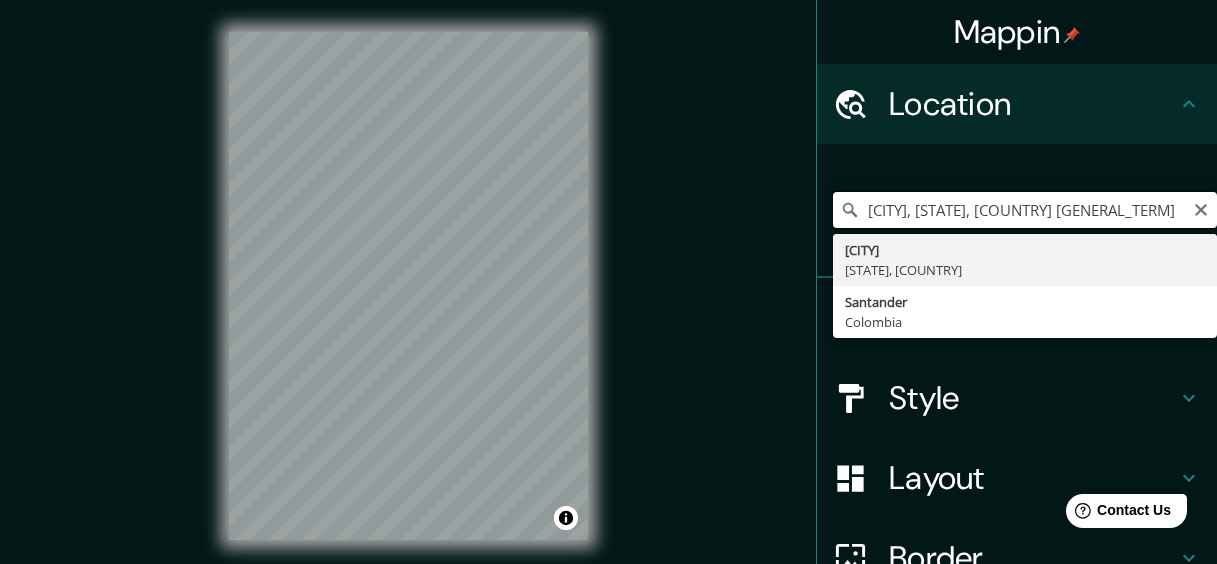 scroll, scrollTop: 0, scrollLeft: 79, axis: horizontal 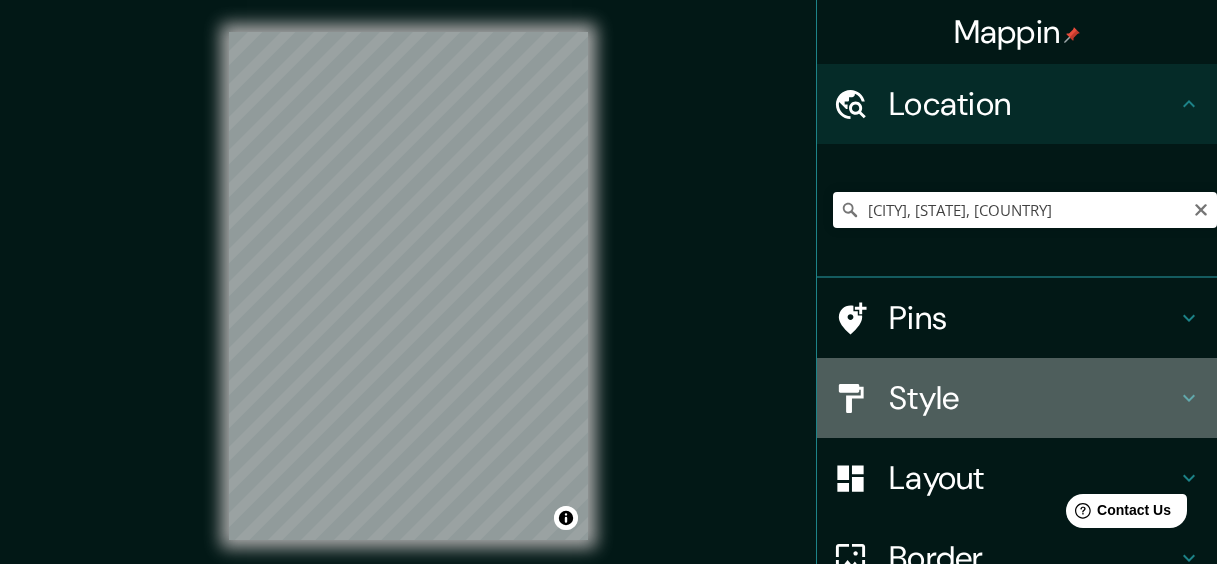 click on "Style" at bounding box center [1033, 398] 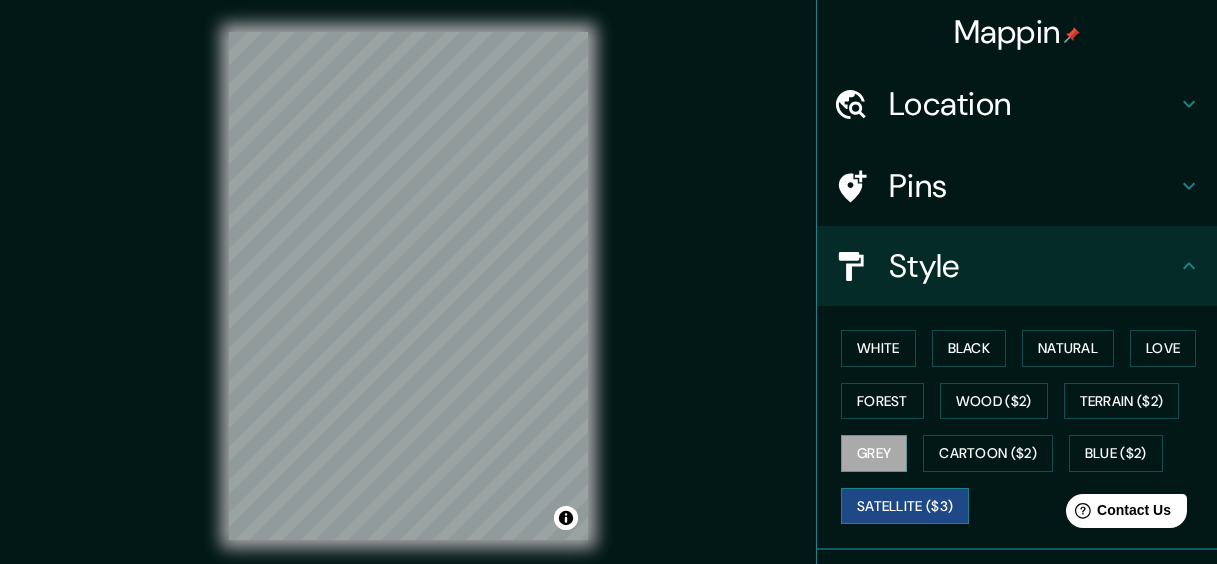click on "Satellite ($3)" at bounding box center (905, 506) 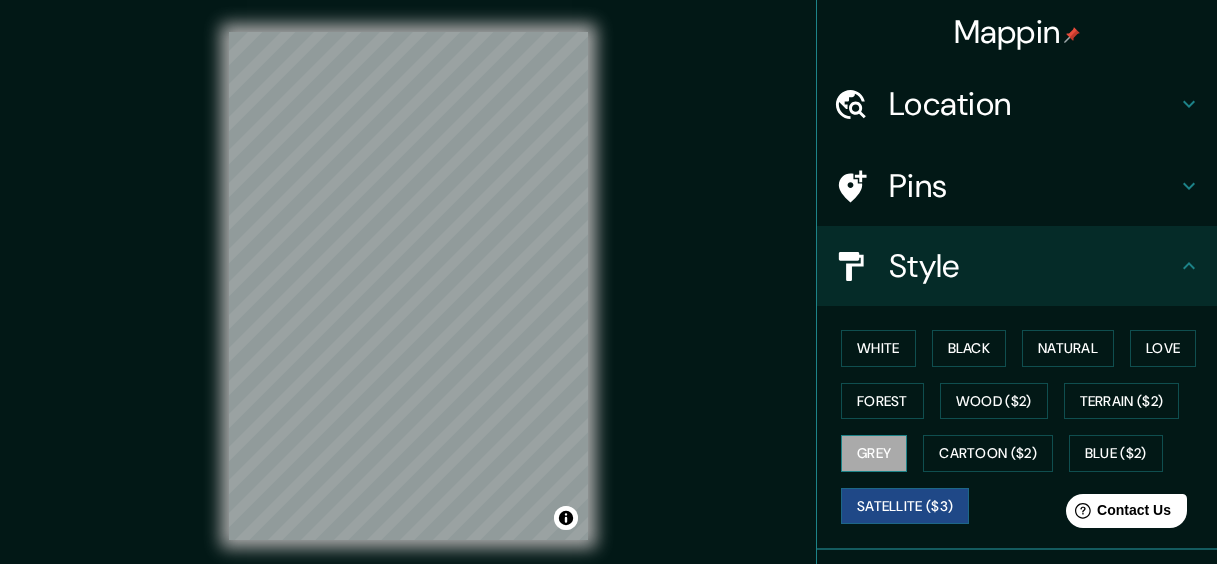 click on "Grey" at bounding box center [874, 453] 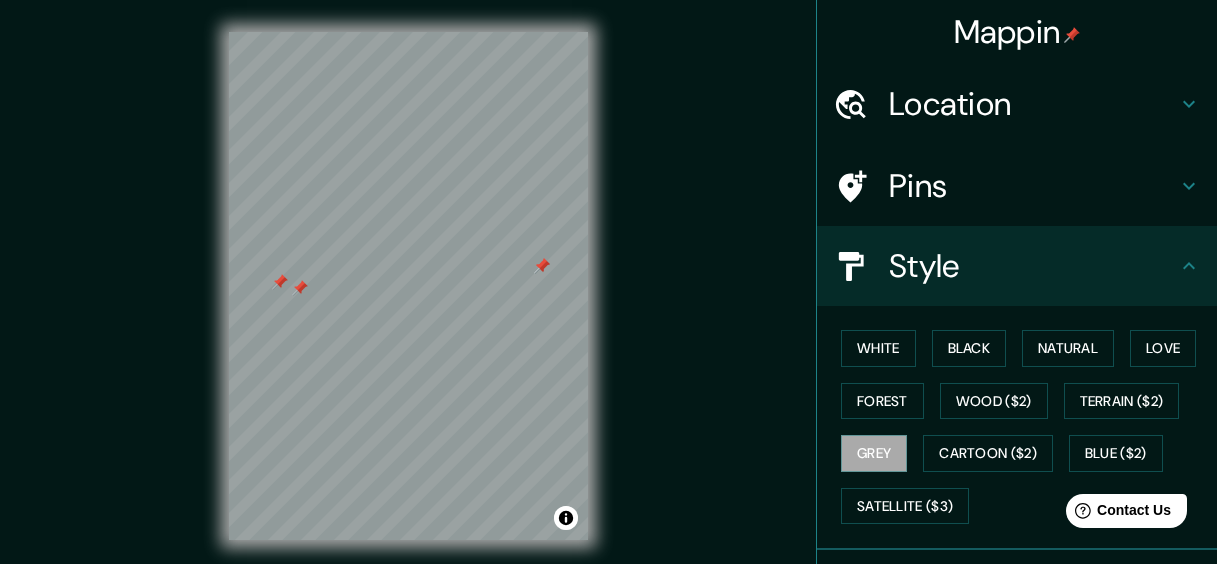 drag, startPoint x: 536, startPoint y: 274, endPoint x: 537, endPoint y: 264, distance: 10.049875 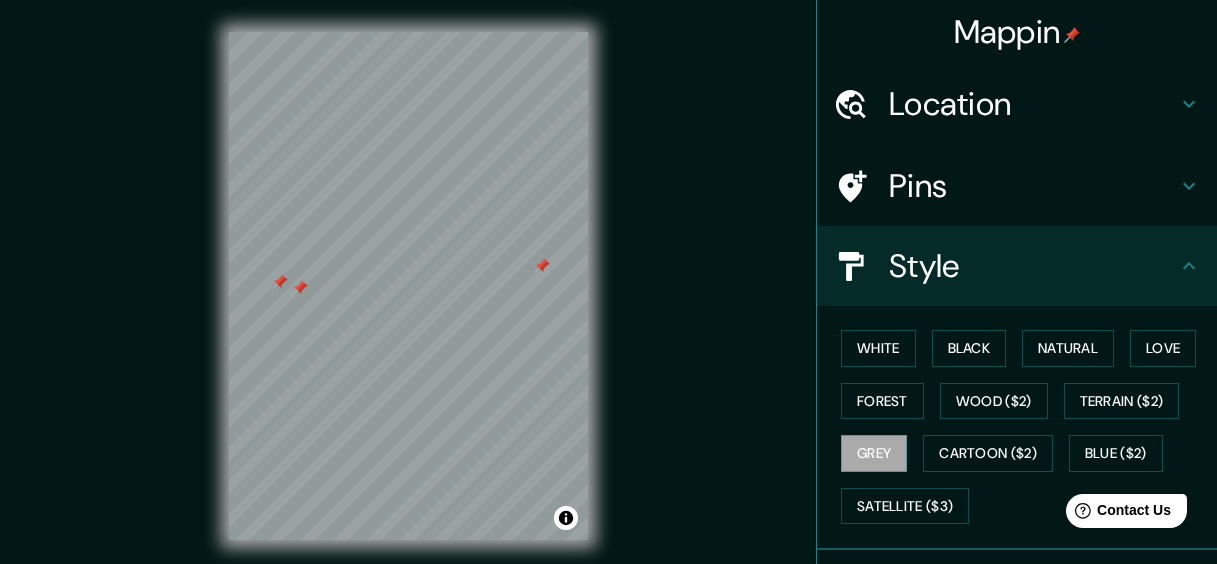 click at bounding box center (542, 266) 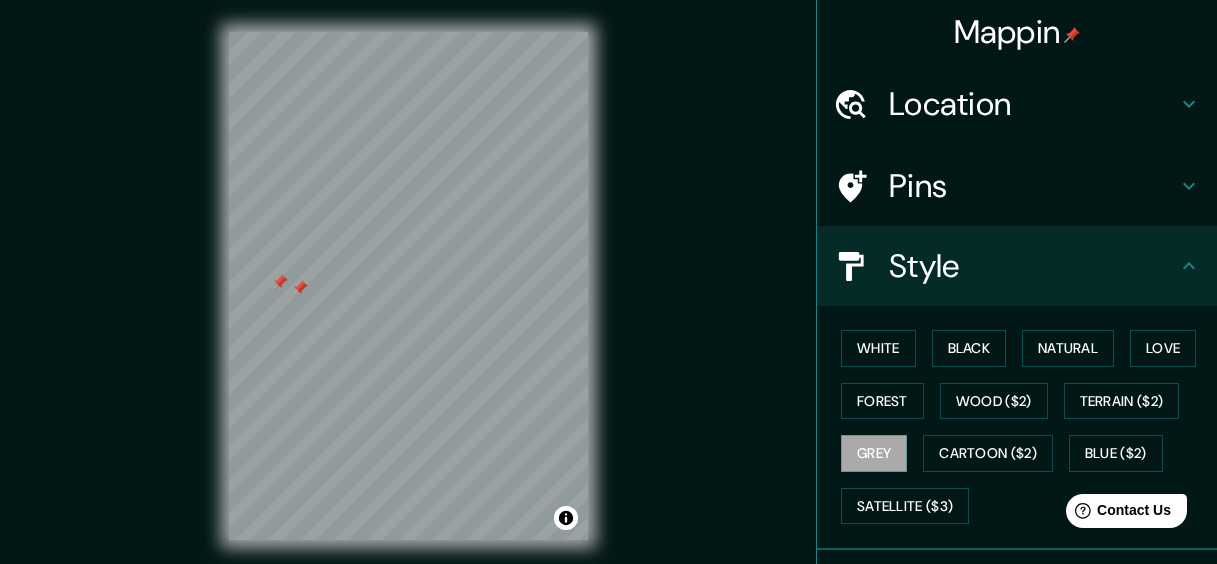 click at bounding box center (300, 288) 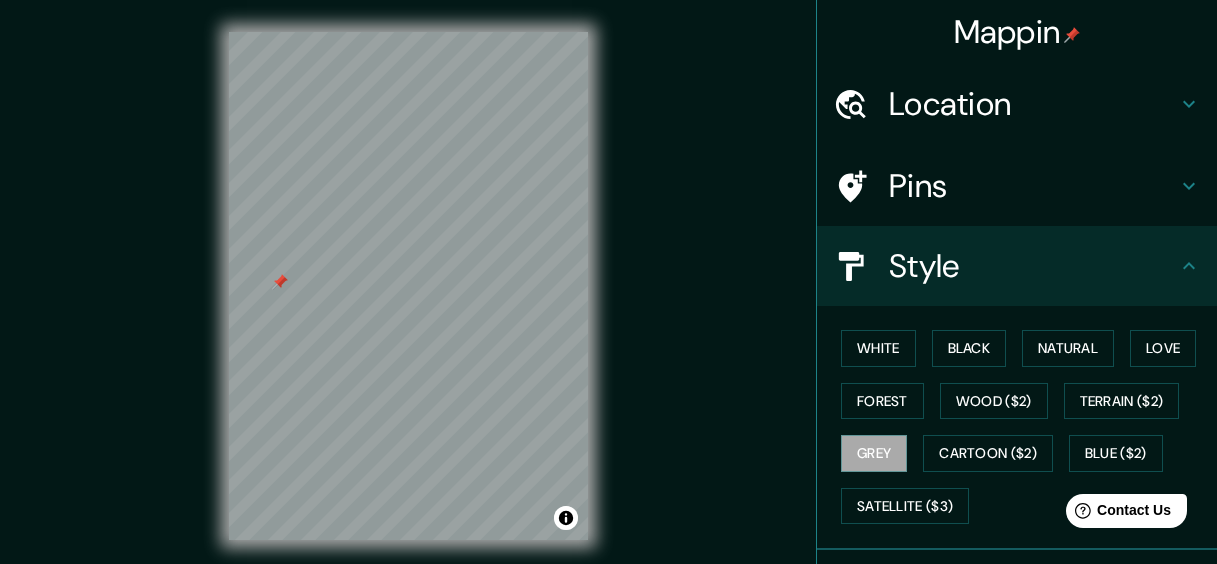 click at bounding box center (280, 282) 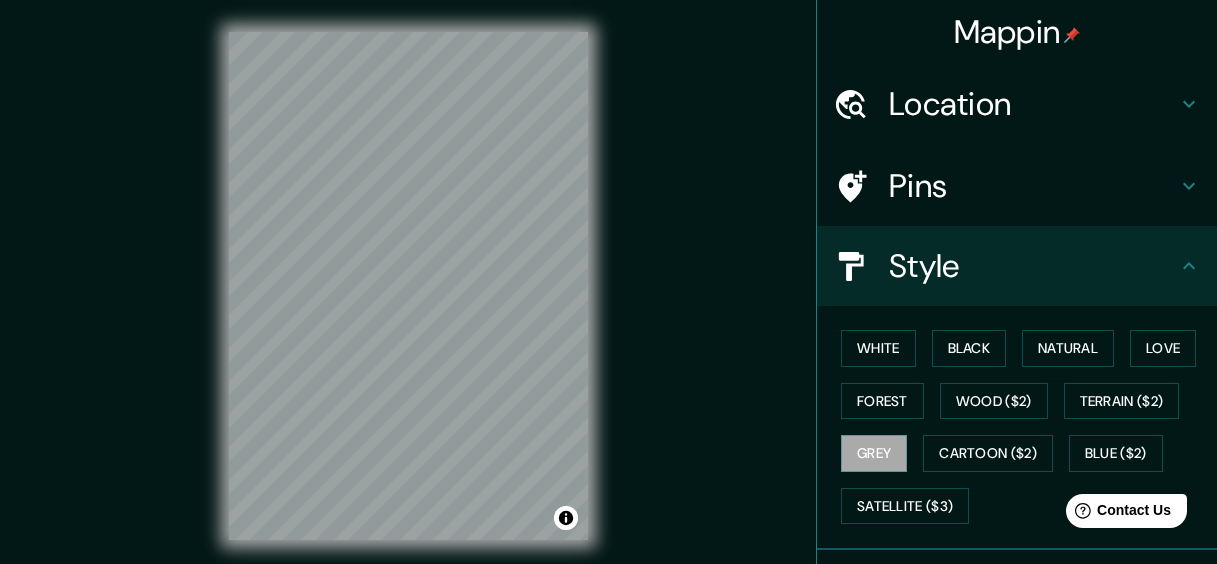 click on "© Mapbox   © OpenStreetMap   Improve this map" at bounding box center [408, 286] 